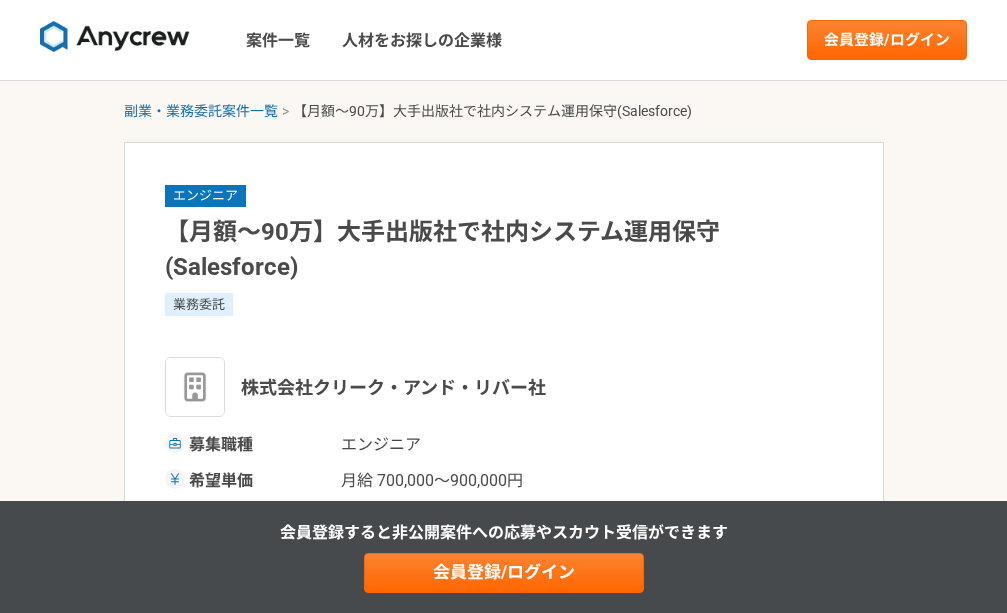 scroll, scrollTop: 0, scrollLeft: 0, axis: both 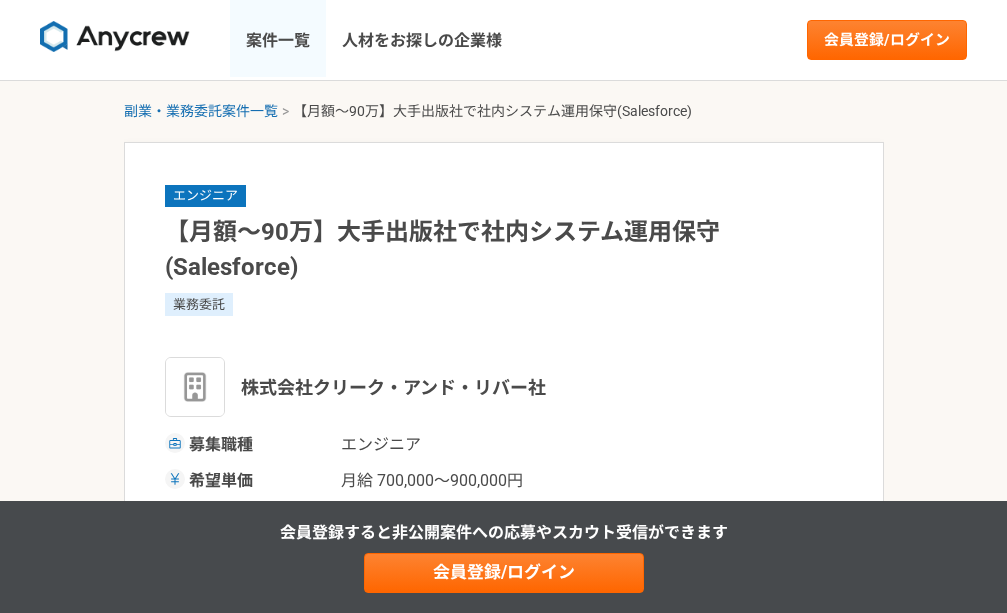 click on "案件一覧" at bounding box center (278, 40) 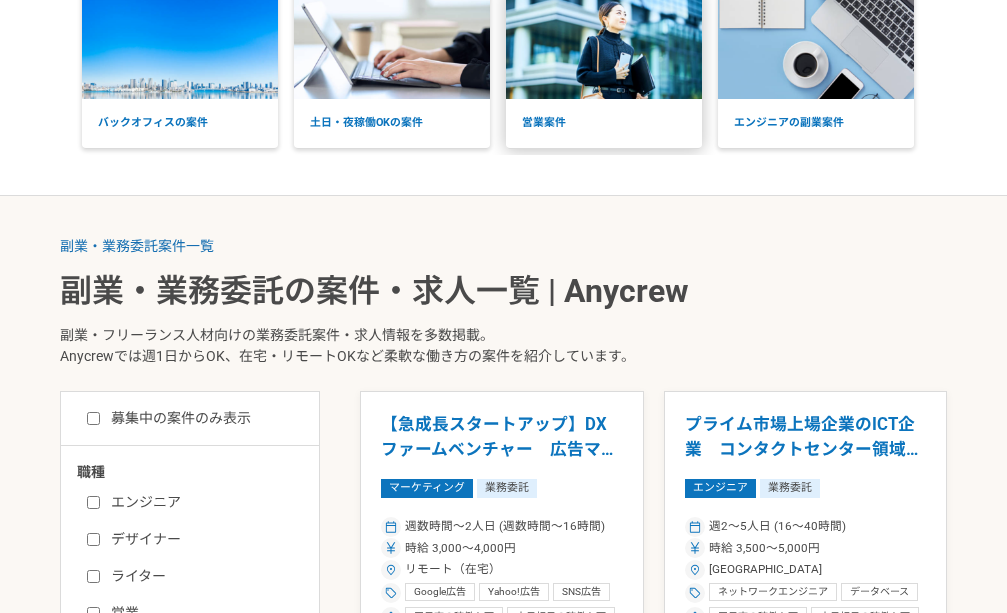 scroll, scrollTop: 400, scrollLeft: 0, axis: vertical 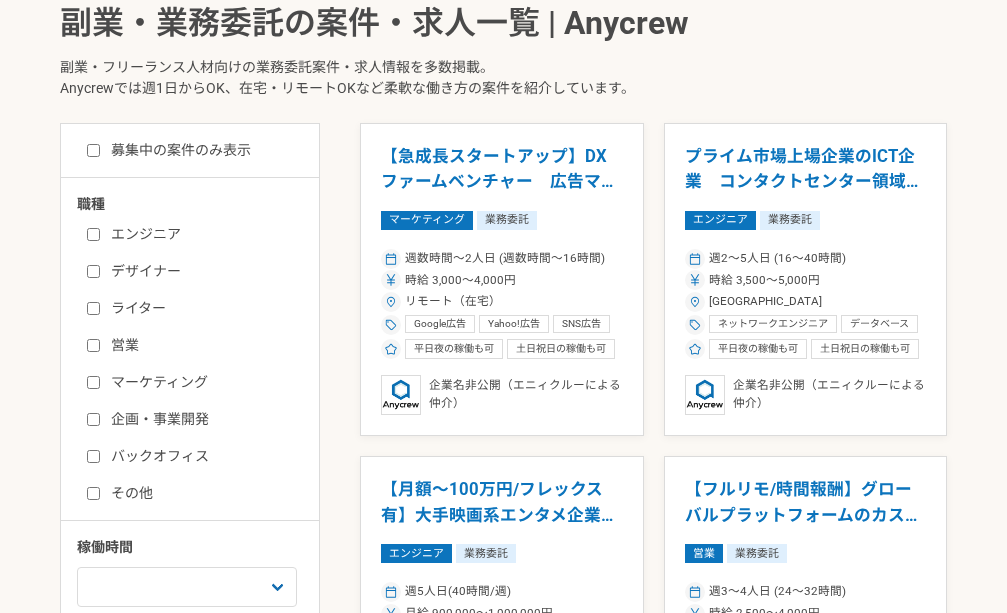 click on "エンジニア" at bounding box center [202, 234] 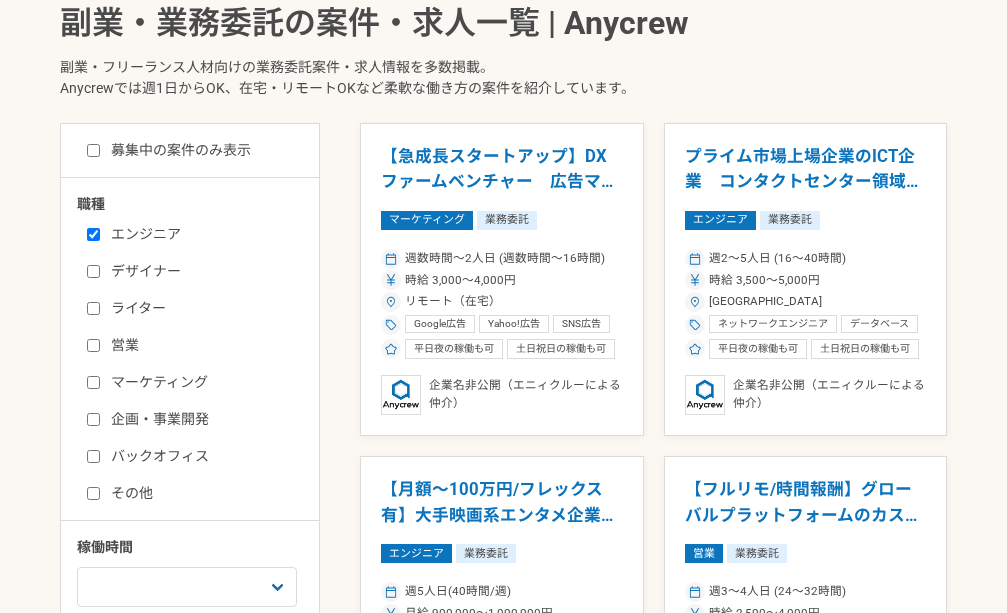 checkbox on "true" 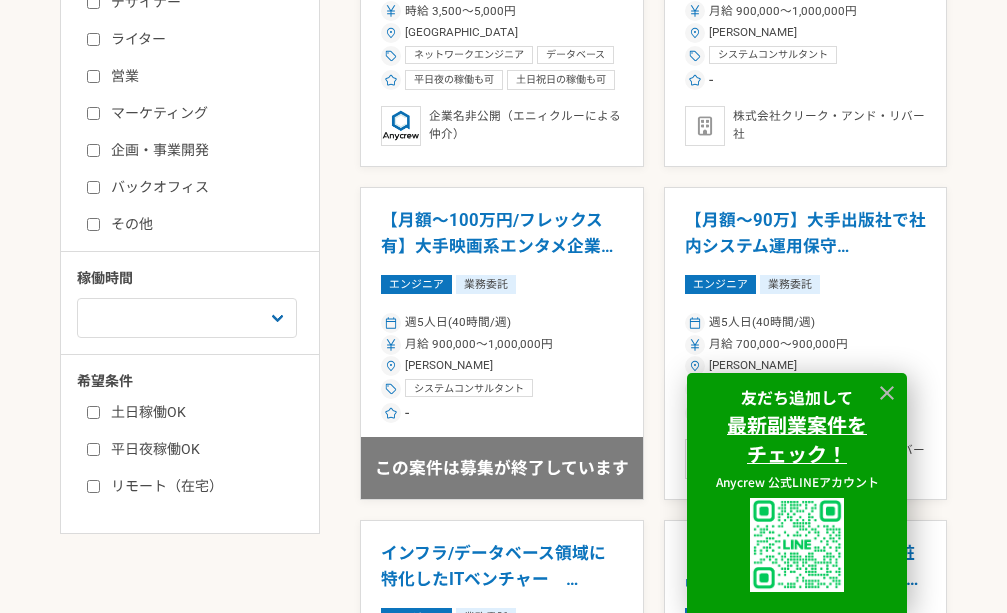 scroll, scrollTop: 800, scrollLeft: 0, axis: vertical 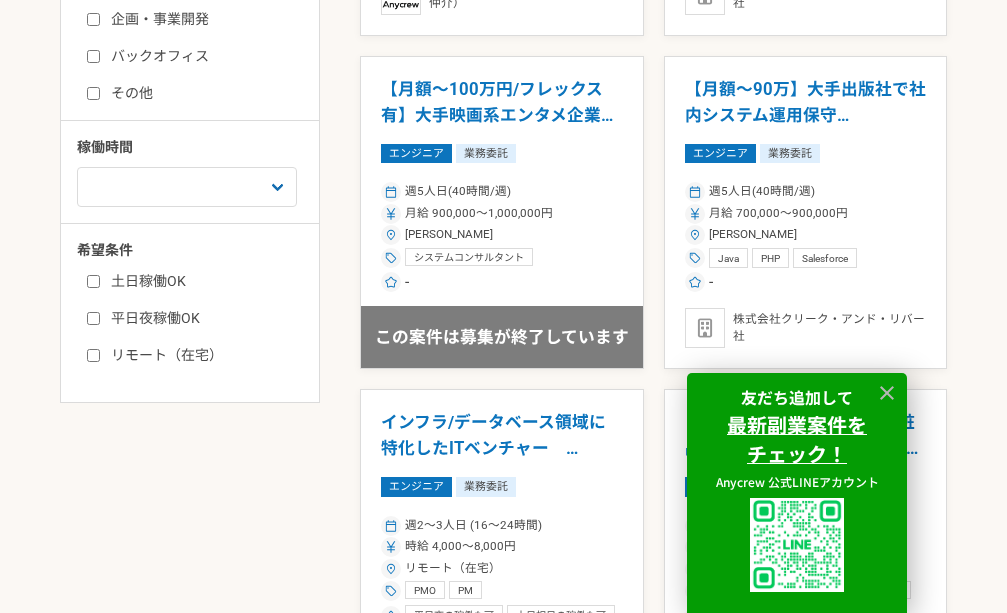 click on "土日稼働OK" at bounding box center [202, 281] 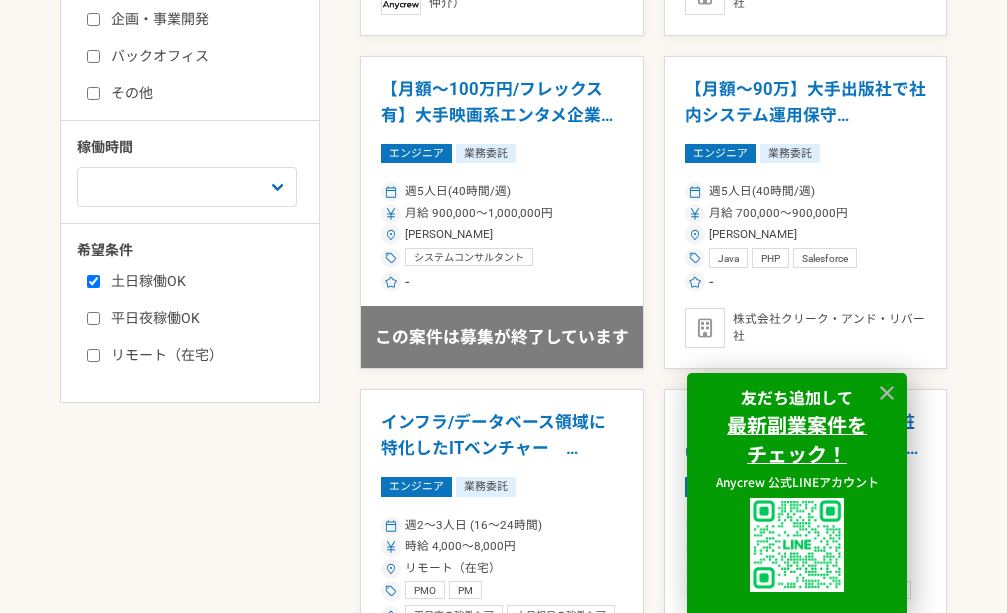 checkbox on "true" 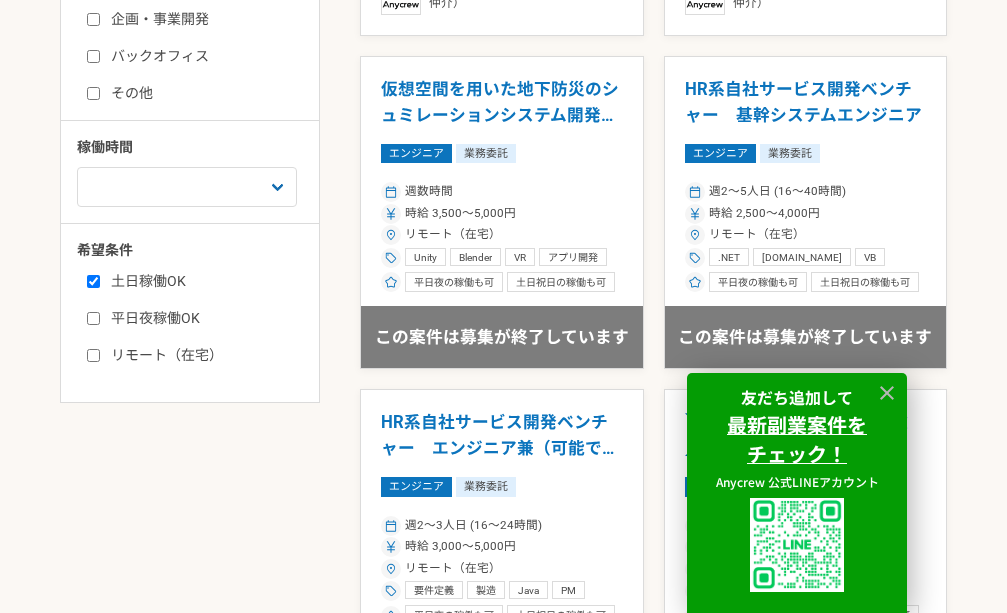 click on "平日夜稼働OK" at bounding box center (202, 318) 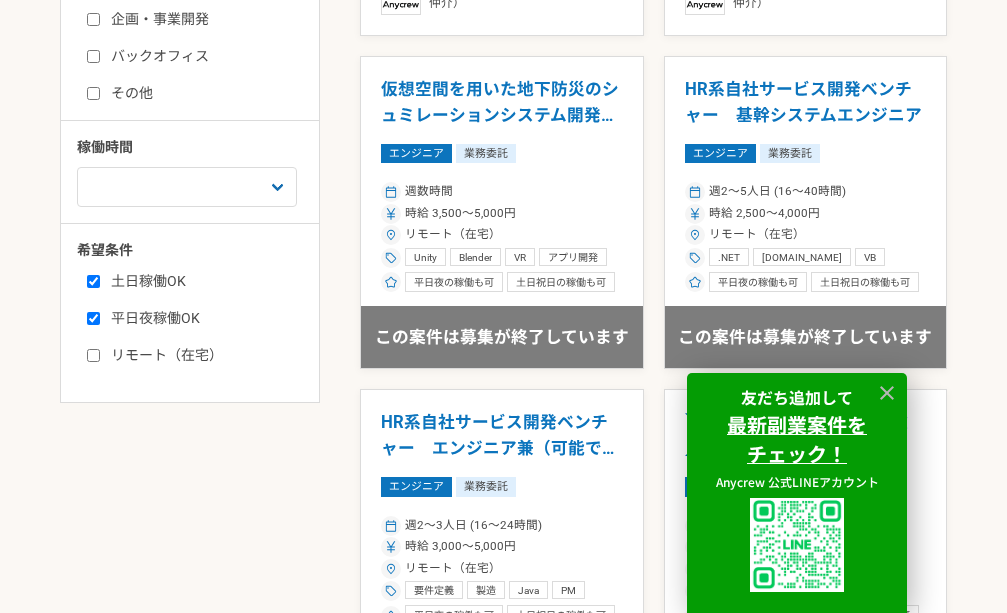 checkbox on "true" 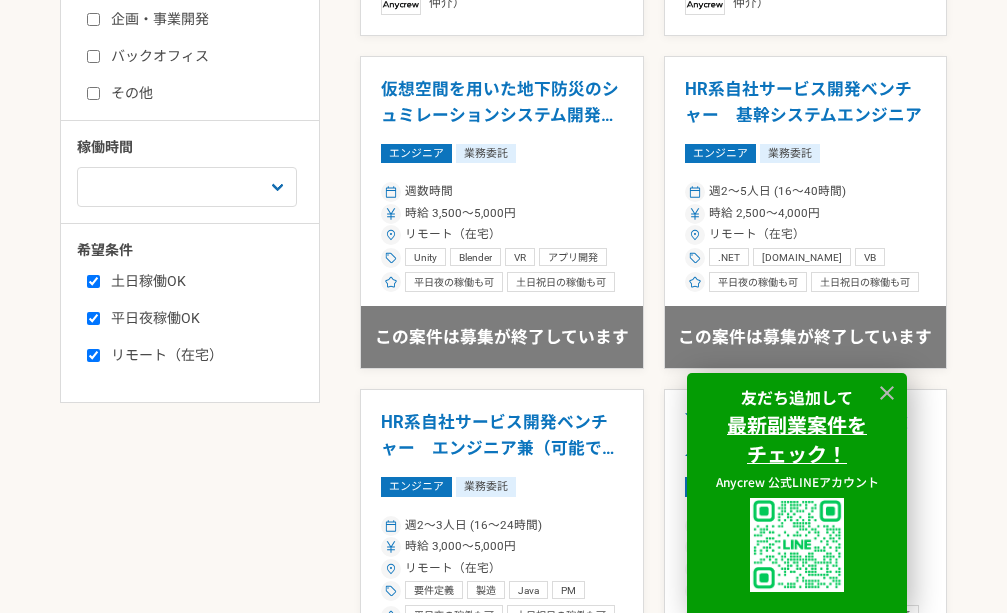 checkbox on "true" 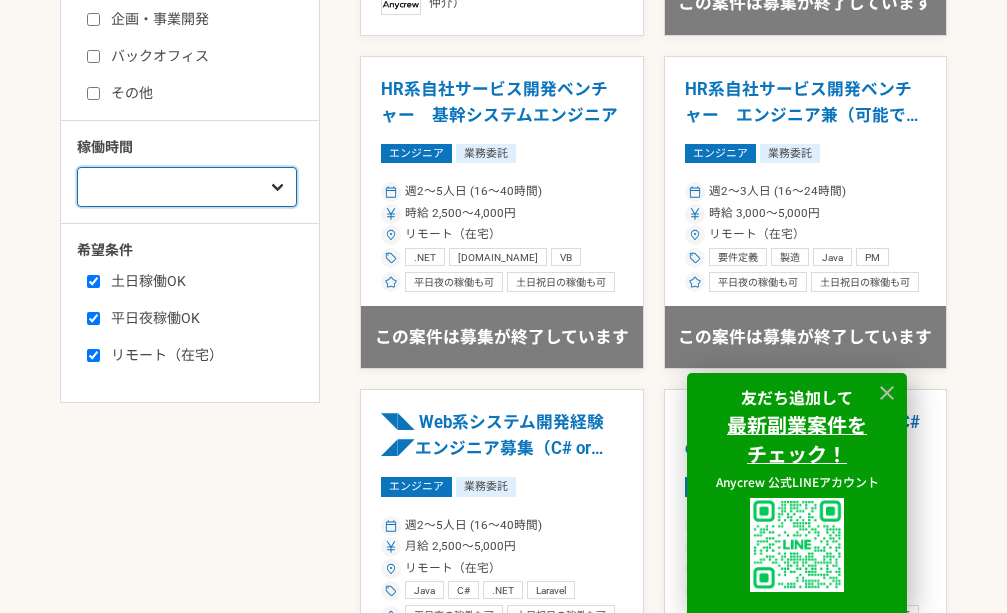 click on "週1人日（8時間）以下 週2人日（16時間）以下 週3人日（24時間）以下 週4人日（32時間）以下 週5人日（40時間）以下" at bounding box center [187, 187] 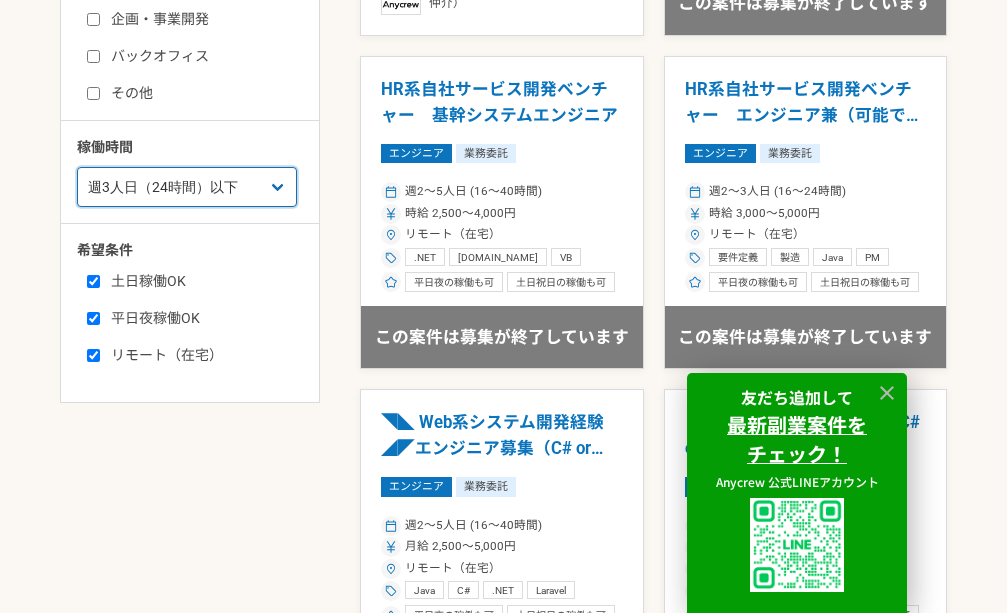 click on "週1人日（8時間）以下 週2人日（16時間）以下 週3人日（24時間）以下 週4人日（32時間）以下 週5人日（40時間）以下" at bounding box center (187, 187) 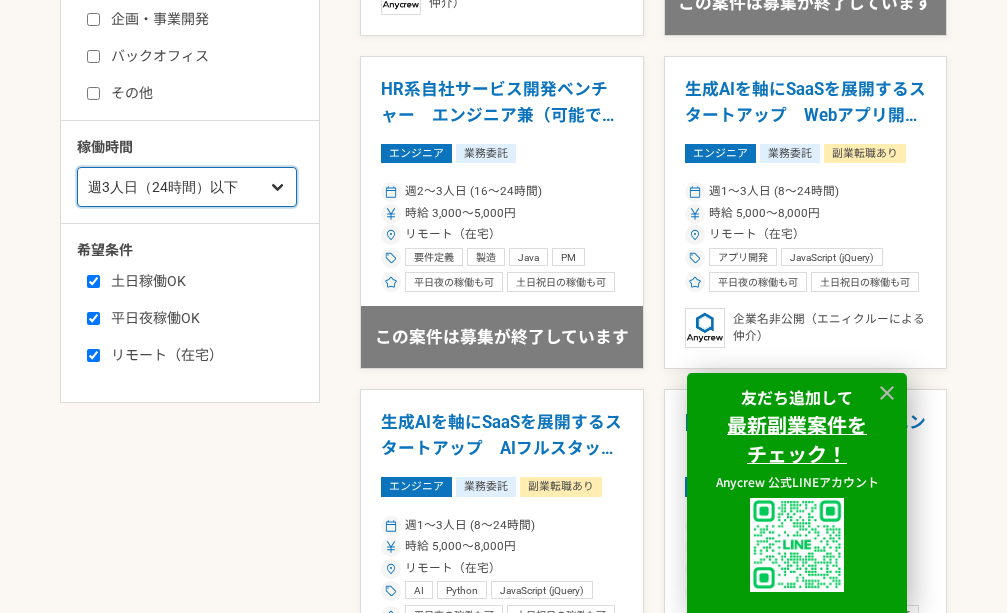 click on "週1人日（8時間）以下 週2人日（16時間）以下 週3人日（24時間）以下 週4人日（32時間）以下 週5人日（40時間）以下" at bounding box center [187, 187] 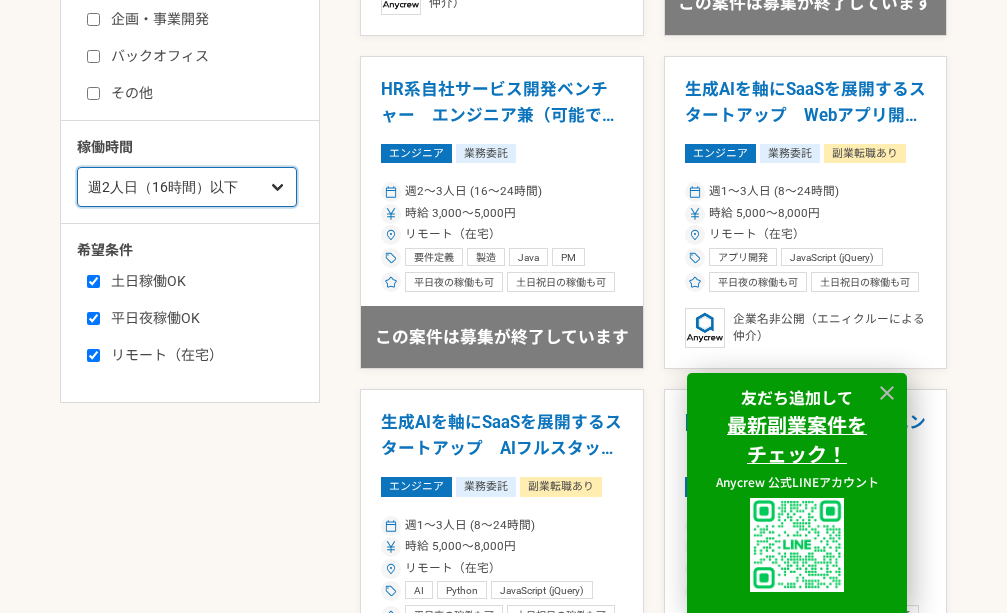 click on "週1人日（8時間）以下 週2人日（16時間）以下 週3人日（24時間）以下 週4人日（32時間）以下 週5人日（40時間）以下" at bounding box center (187, 187) 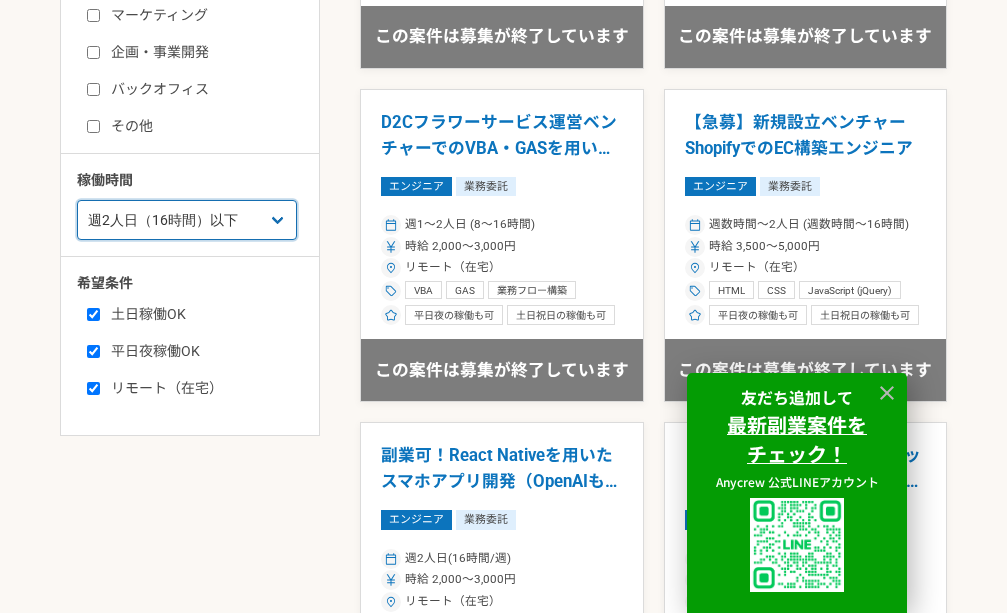 scroll, scrollTop: 800, scrollLeft: 0, axis: vertical 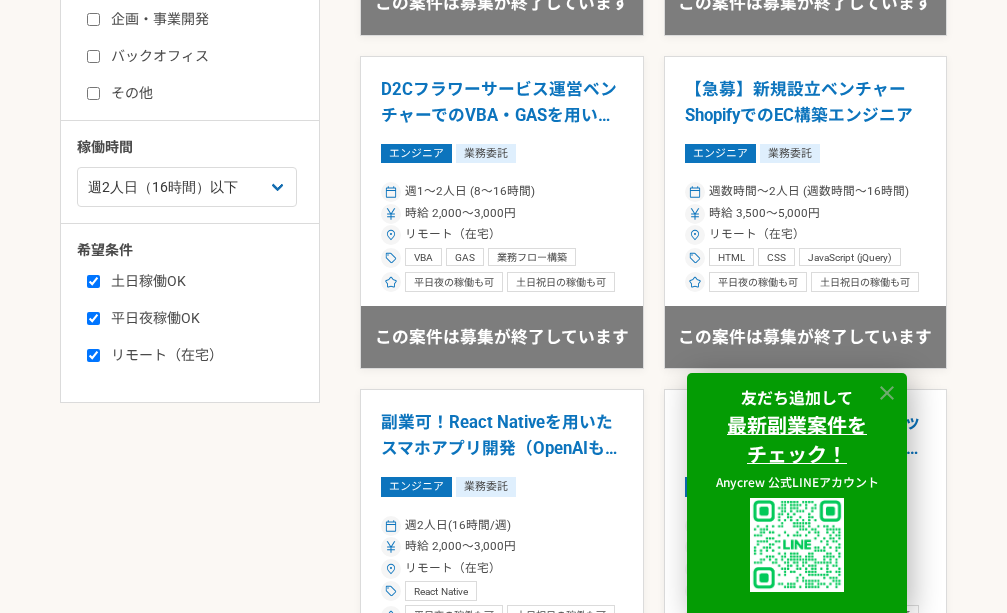 click 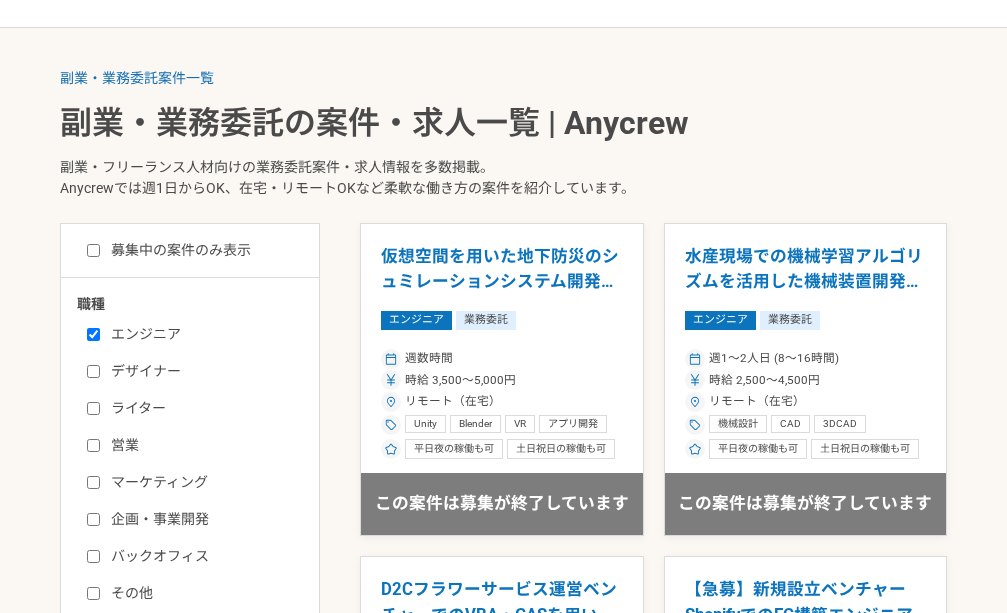 scroll, scrollTop: 400, scrollLeft: 0, axis: vertical 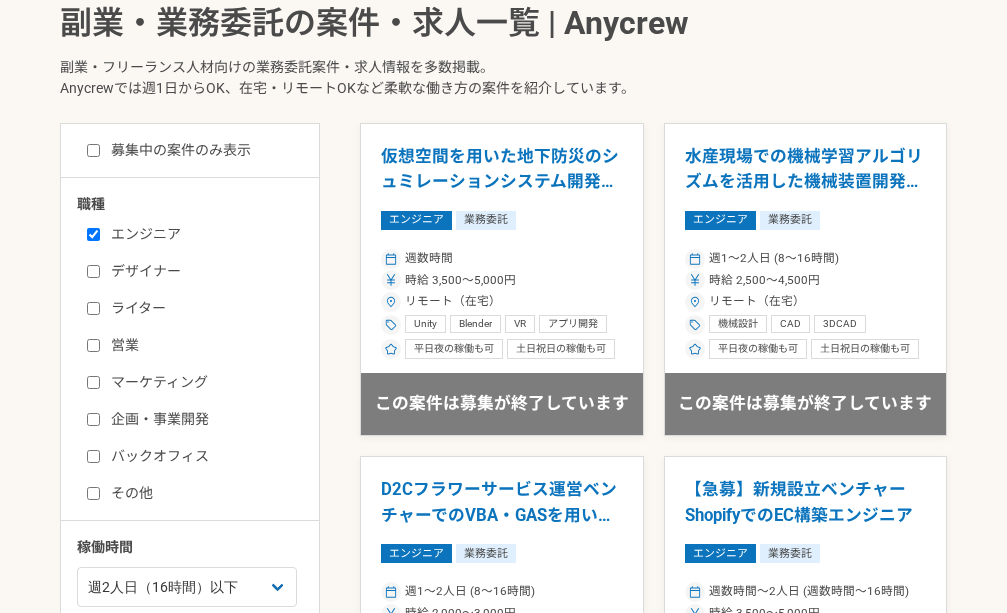 click on "募集中の案件のみ表示" at bounding box center [93, 150] 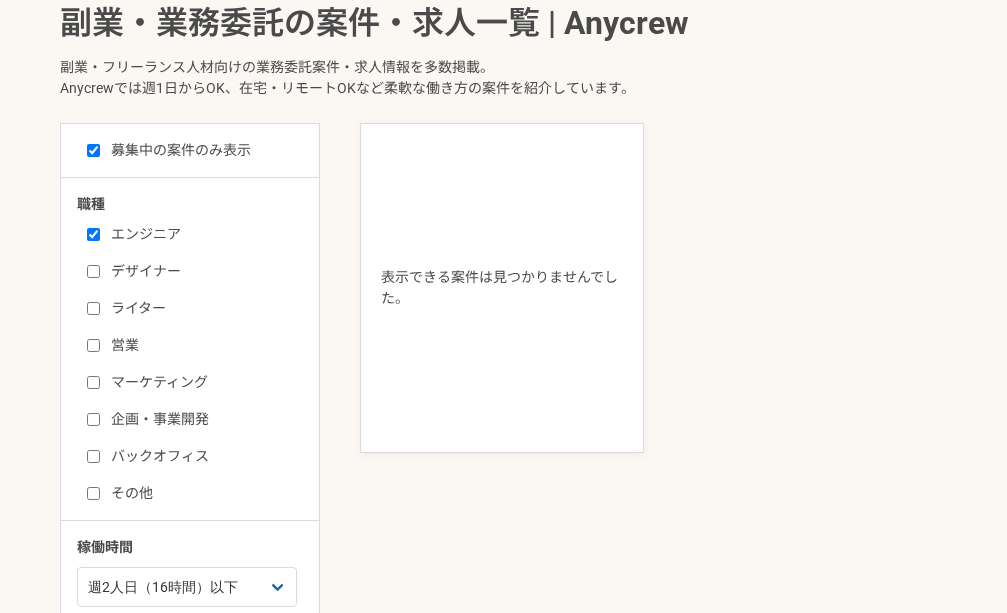 click on "募集中の案件のみ表示" at bounding box center [93, 150] 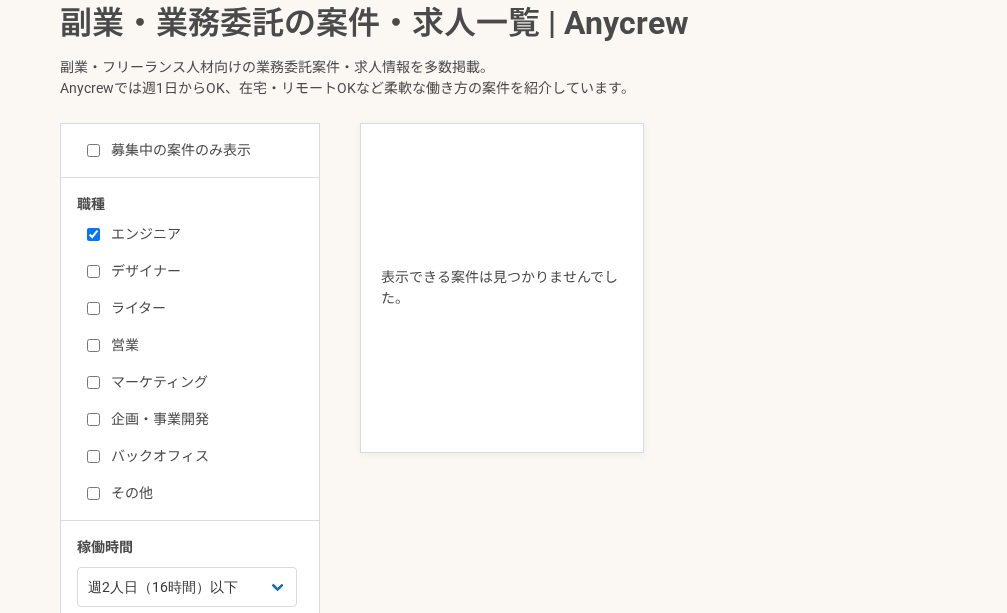 checkbox on "false" 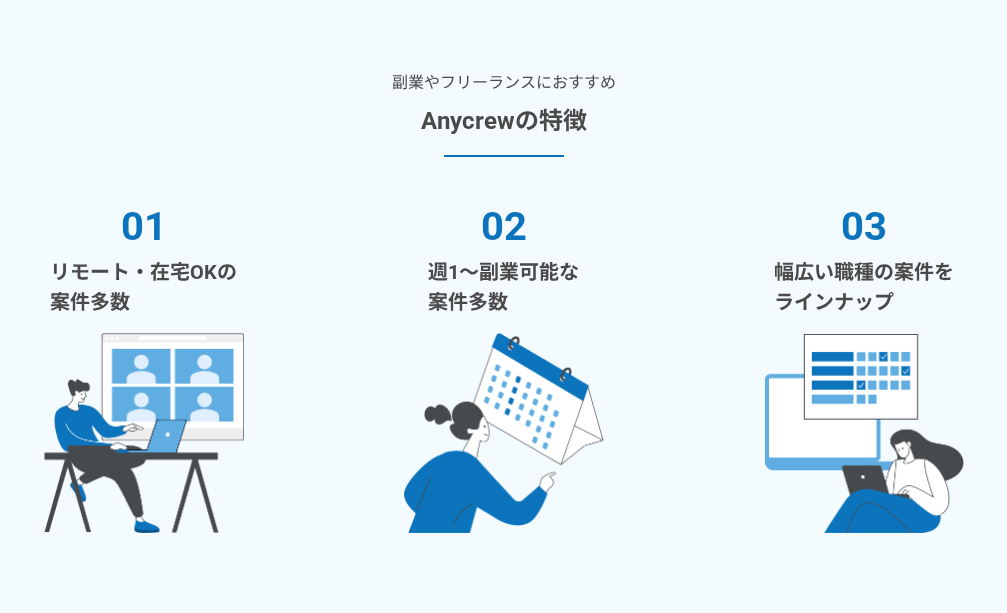 scroll, scrollTop: 2300, scrollLeft: 0, axis: vertical 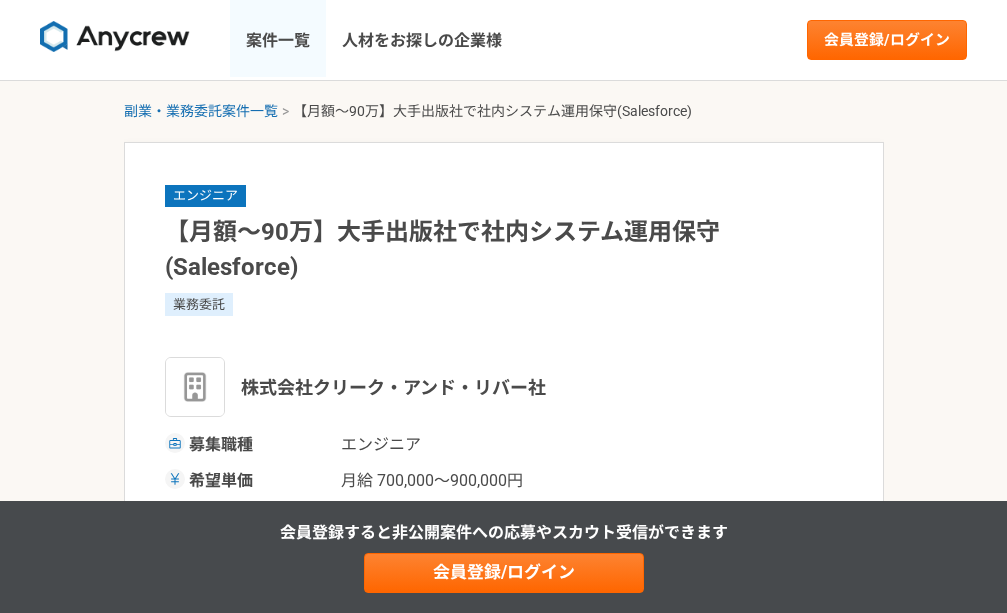 click on "案件一覧" at bounding box center [278, 40] 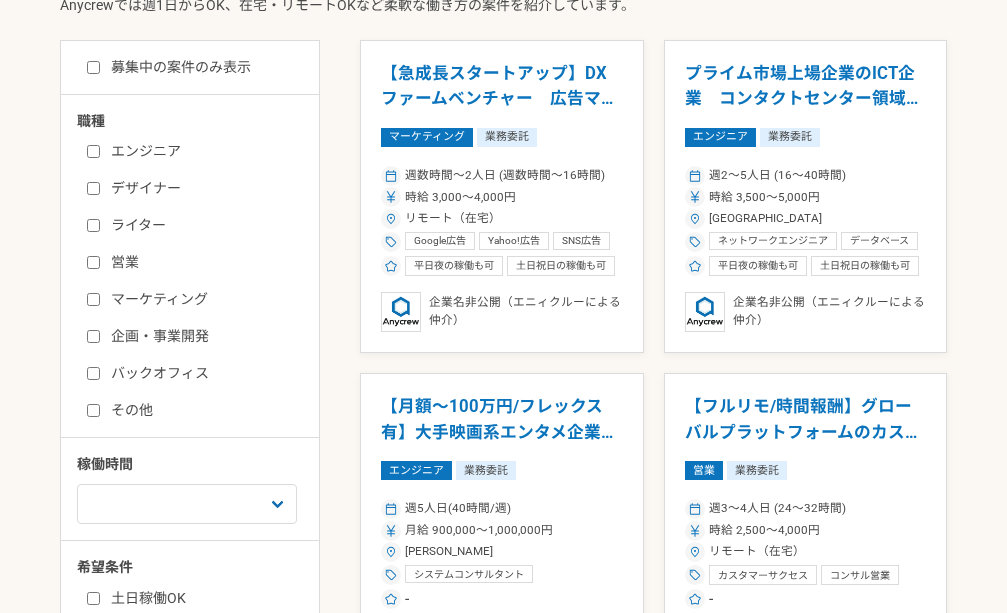 scroll, scrollTop: 500, scrollLeft: 0, axis: vertical 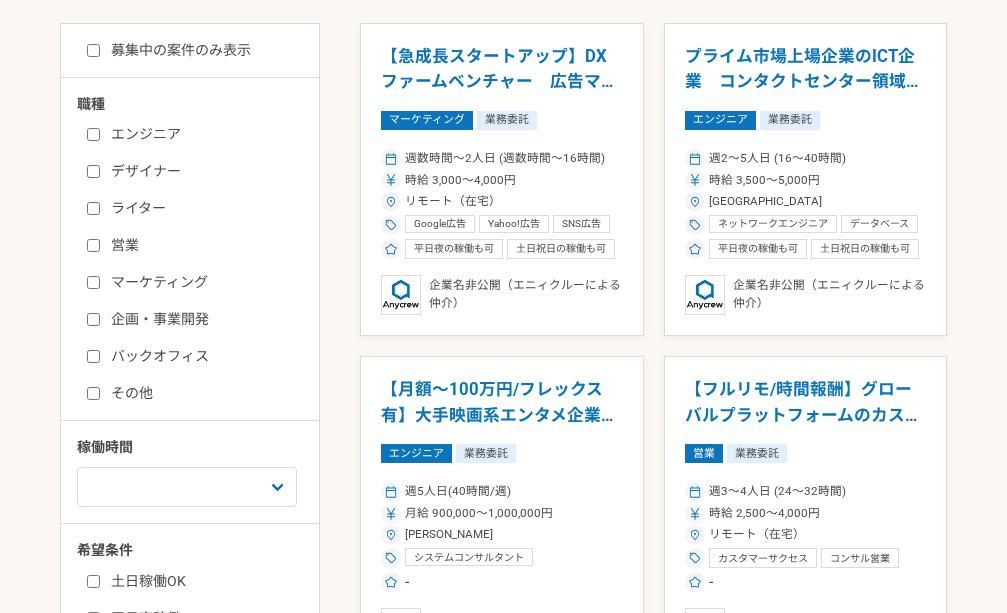 click on "エンジニア" at bounding box center [202, 134] 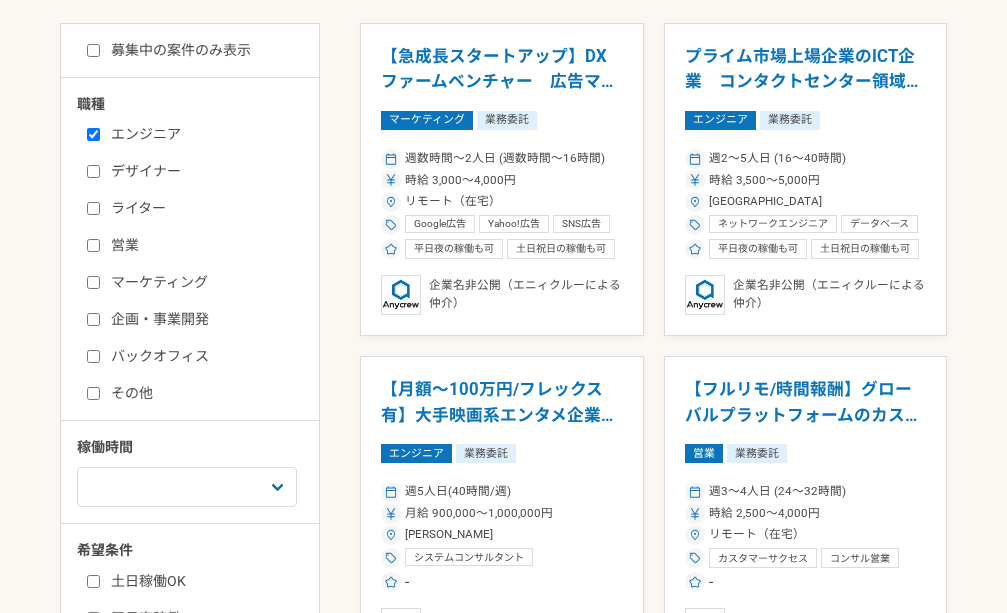 checkbox on "true" 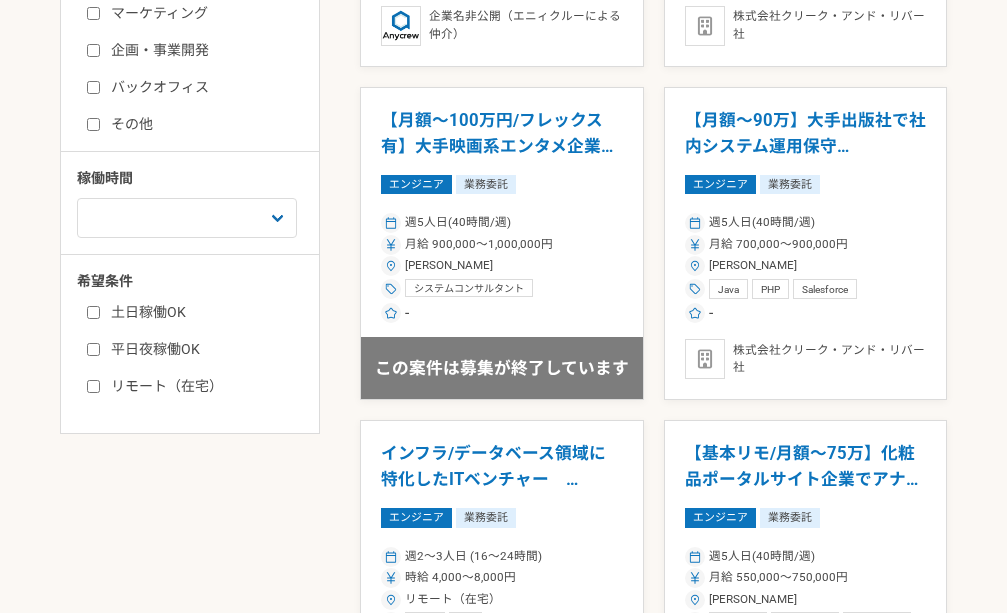 scroll, scrollTop: 800, scrollLeft: 0, axis: vertical 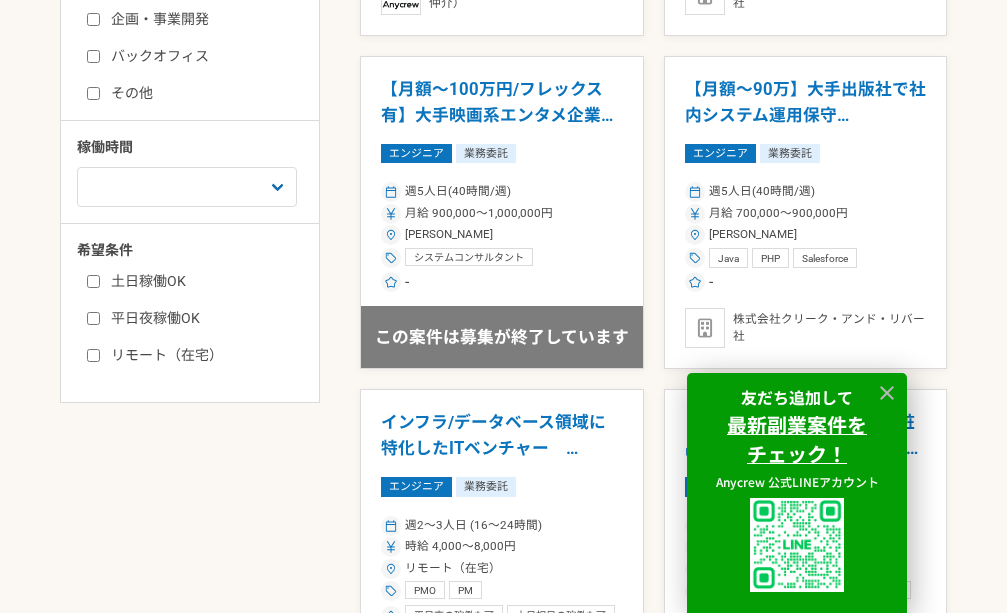 click on "土日稼働OK" at bounding box center [202, 281] 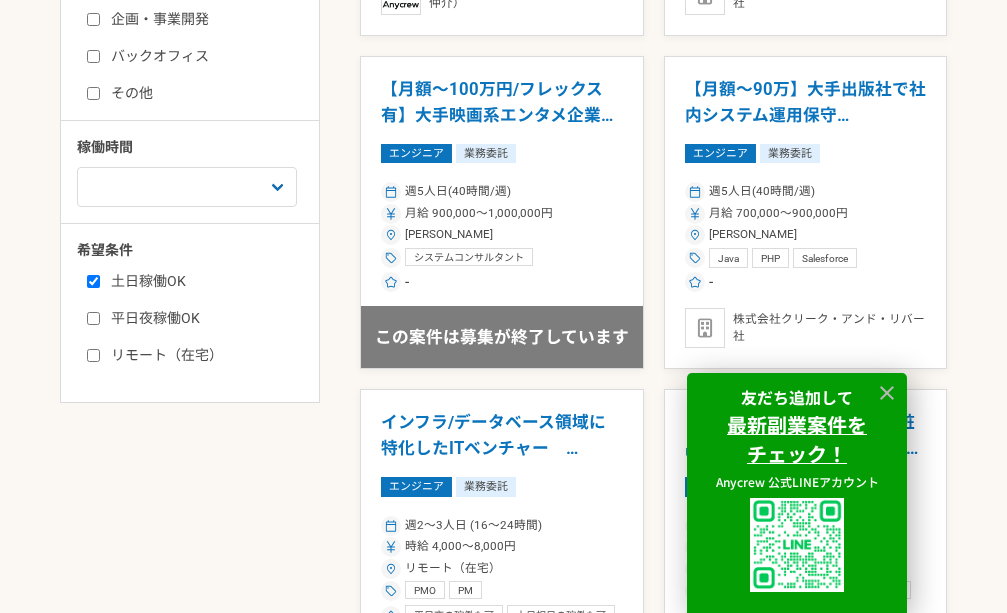 checkbox on "true" 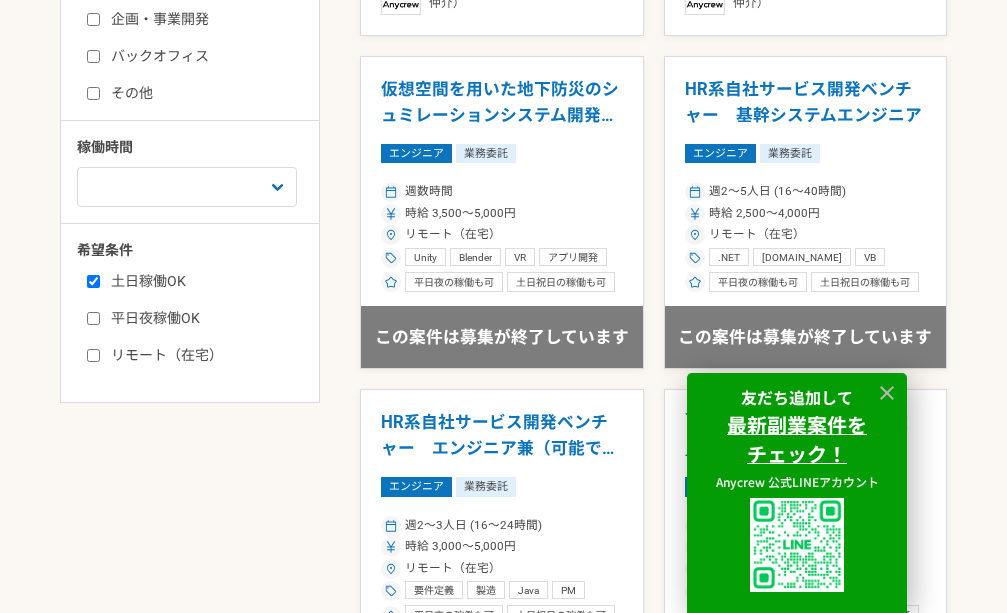 click on "平日夜稼働OK" at bounding box center [202, 318] 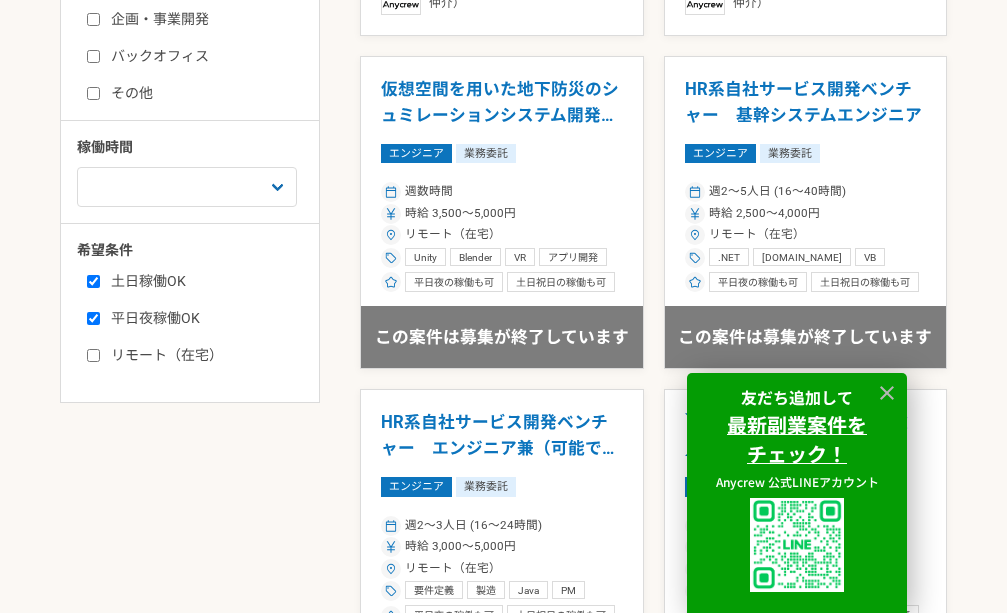 checkbox on "true" 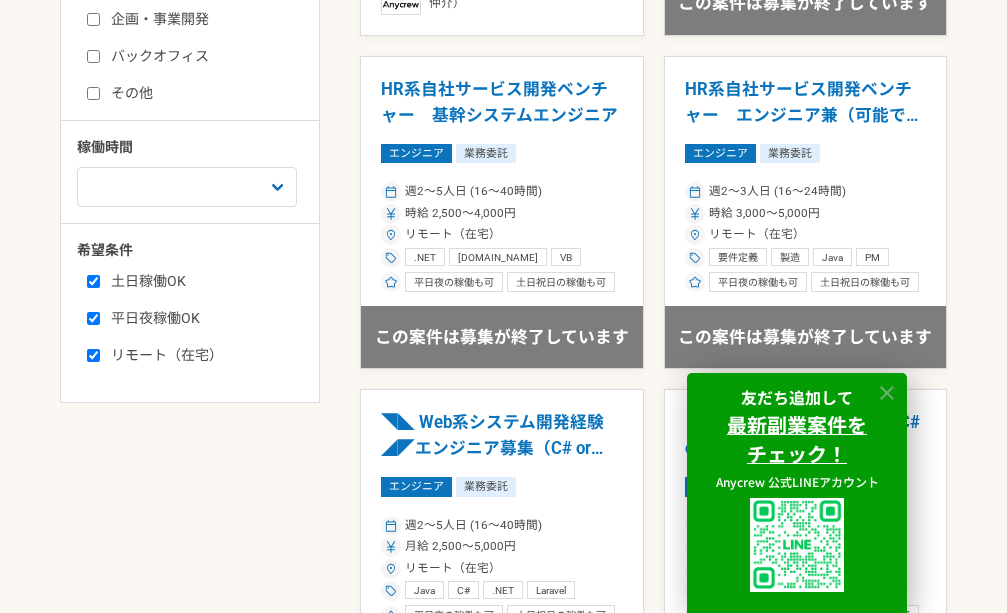click 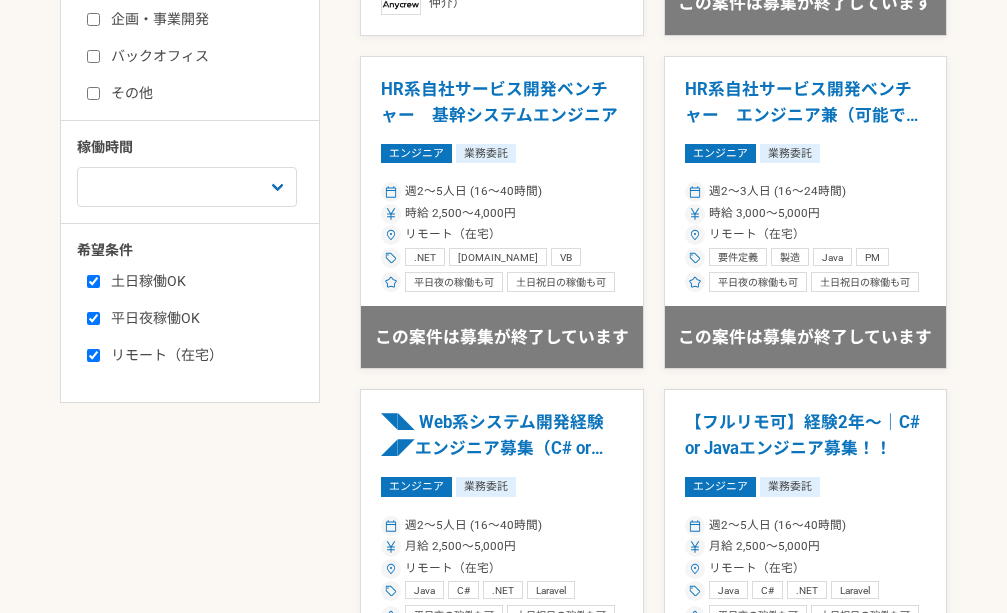 click on "リモート（在宅）" at bounding box center (202, 355) 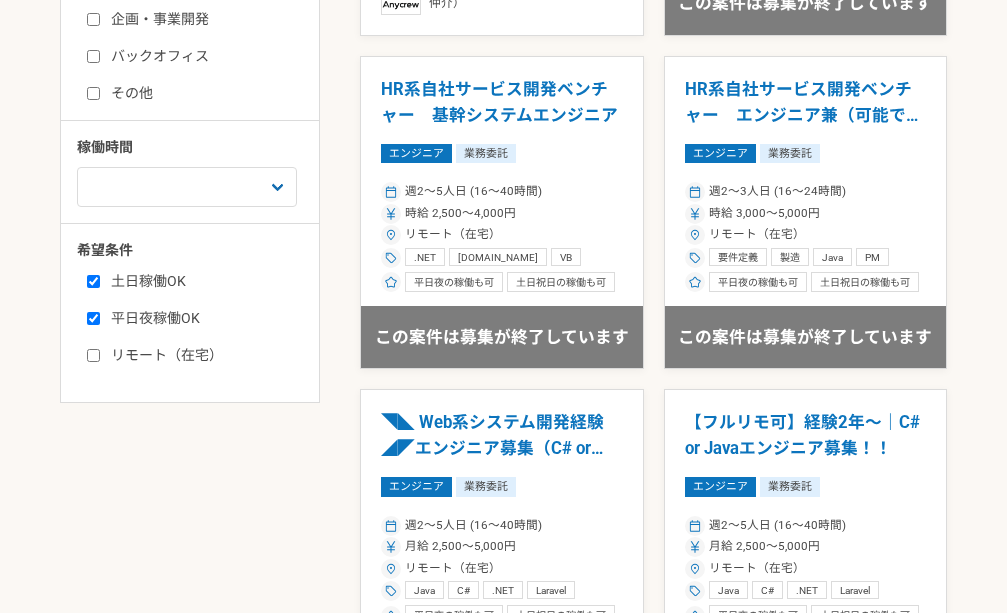 checkbox on "false" 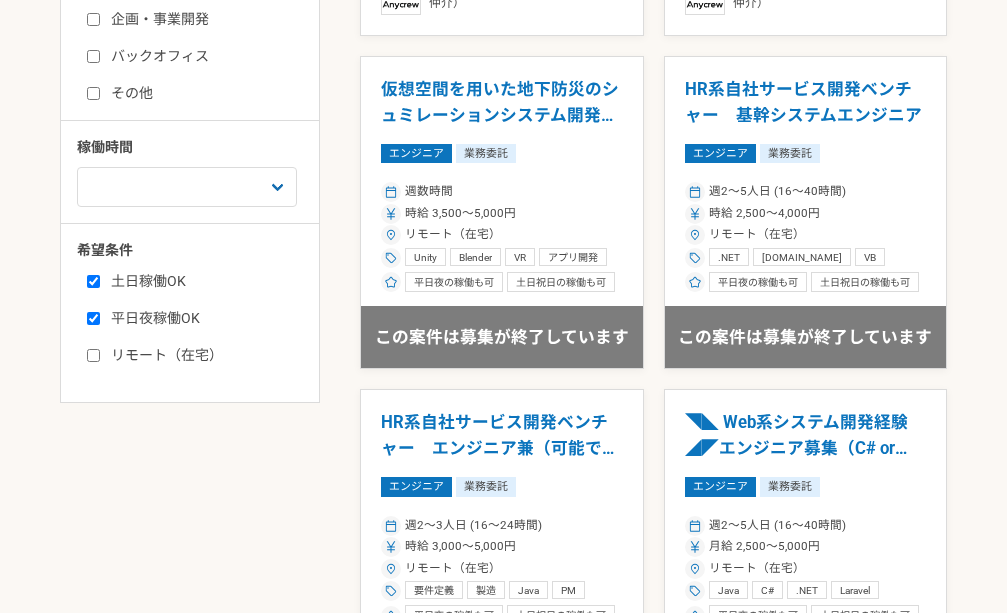 click on "平日夜稼働OK" at bounding box center [202, 318] 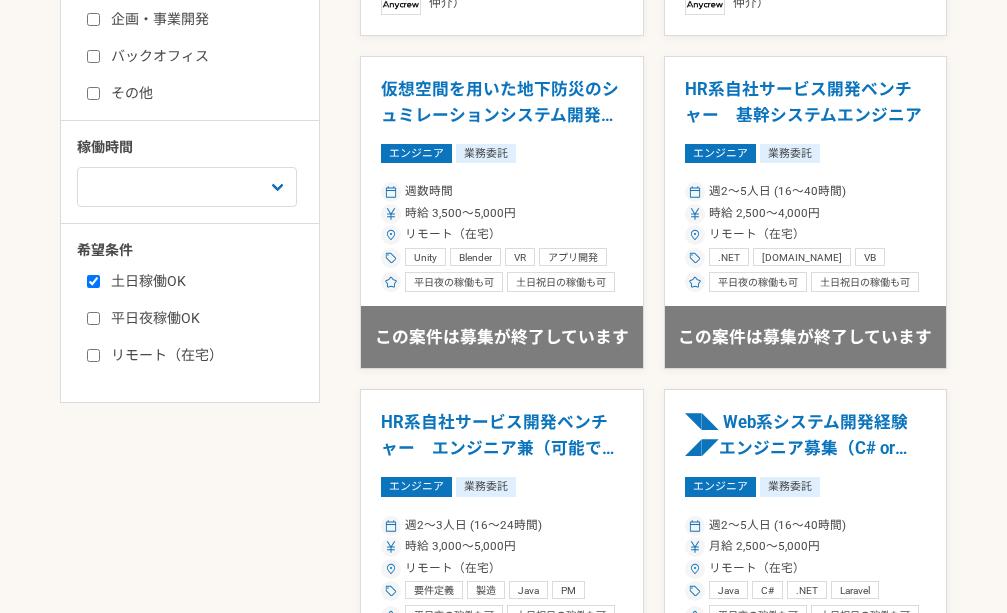 checkbox on "false" 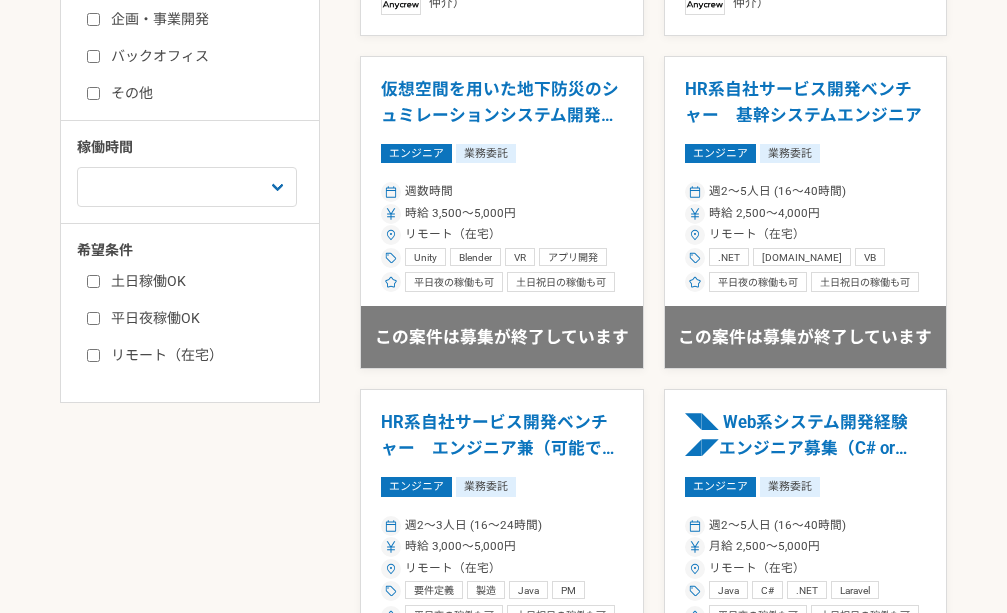 checkbox on "false" 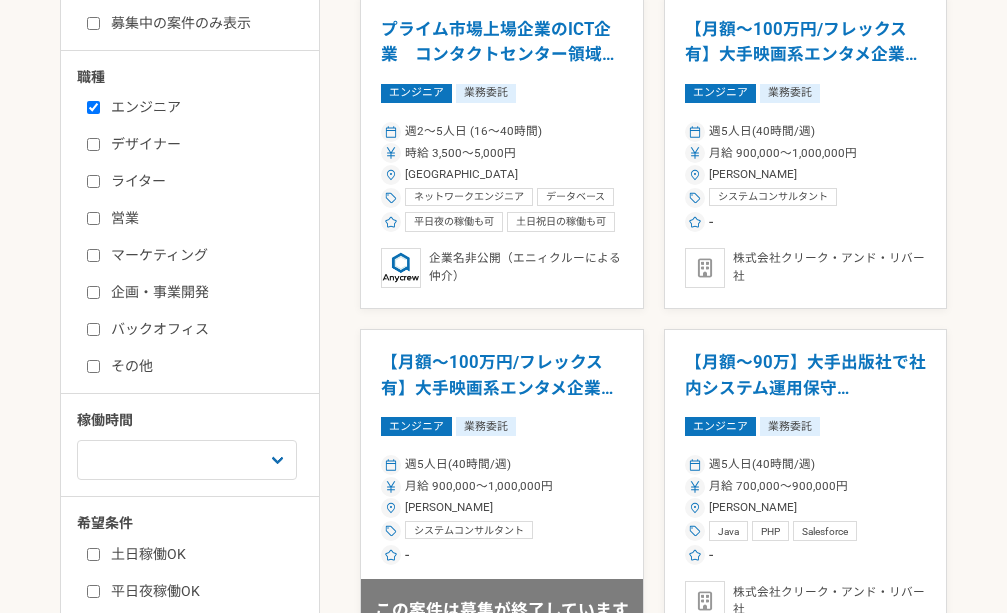 scroll, scrollTop: 500, scrollLeft: 0, axis: vertical 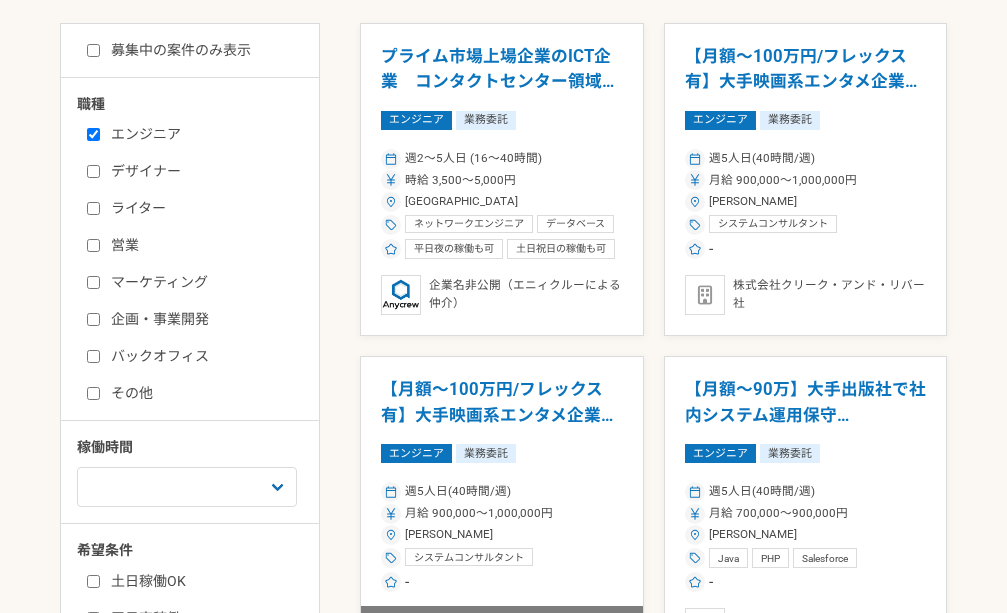 click on "募集中の案件のみ表示" at bounding box center [169, 50] 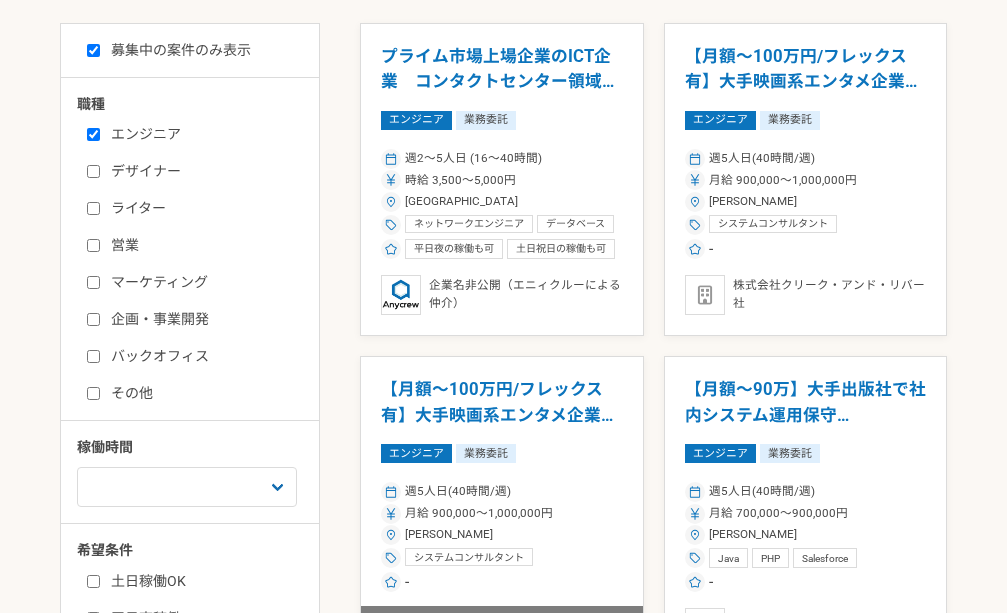 checkbox on "true" 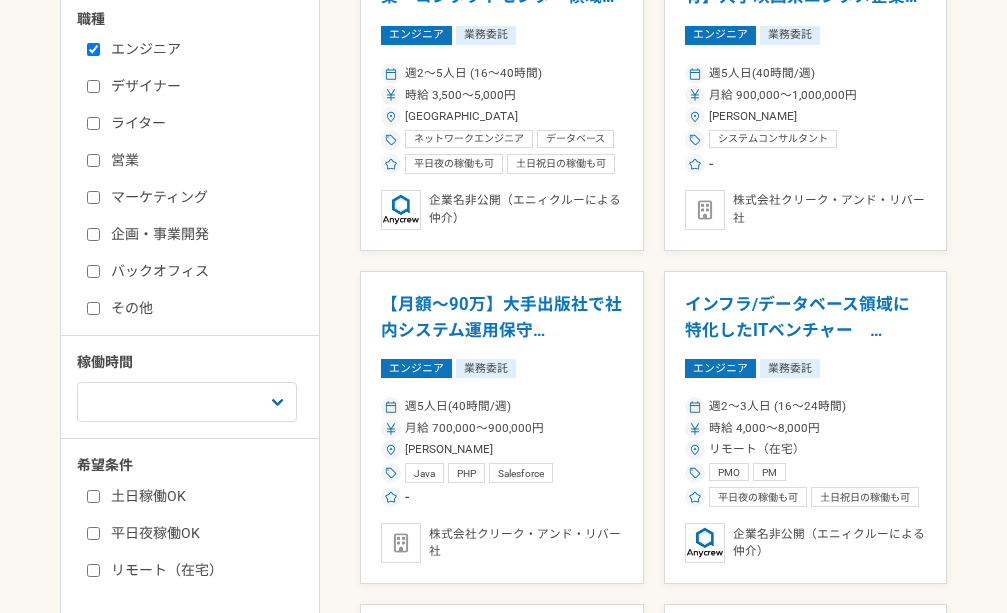 scroll, scrollTop: 800, scrollLeft: 0, axis: vertical 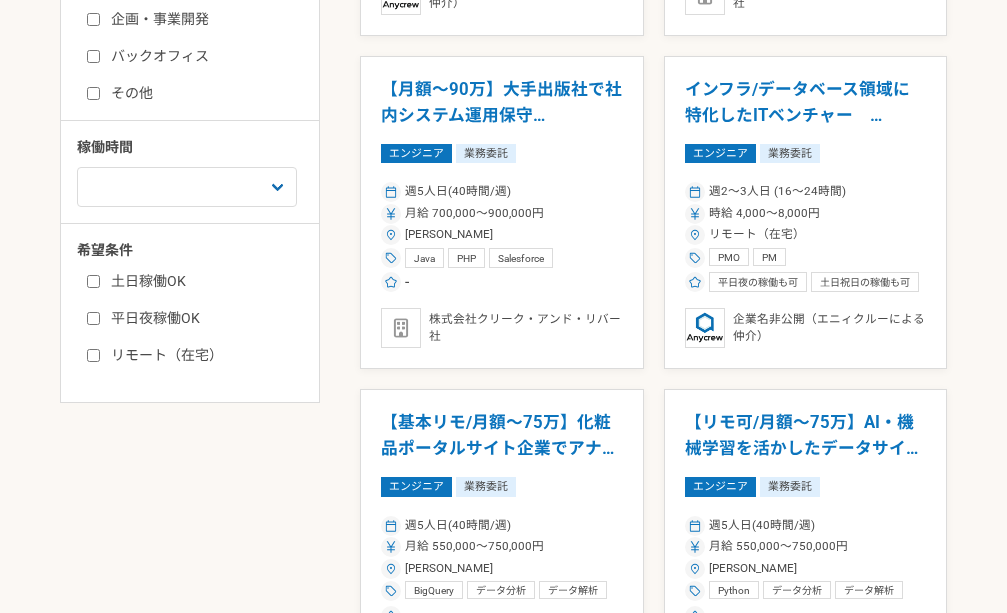 click on "土日稼働OK" at bounding box center [202, 281] 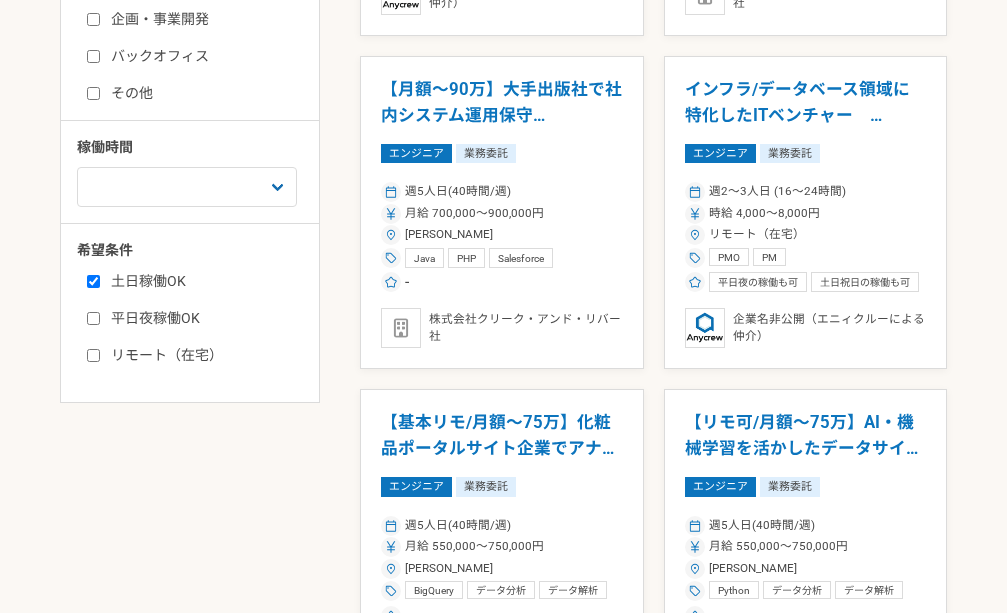 checkbox on "true" 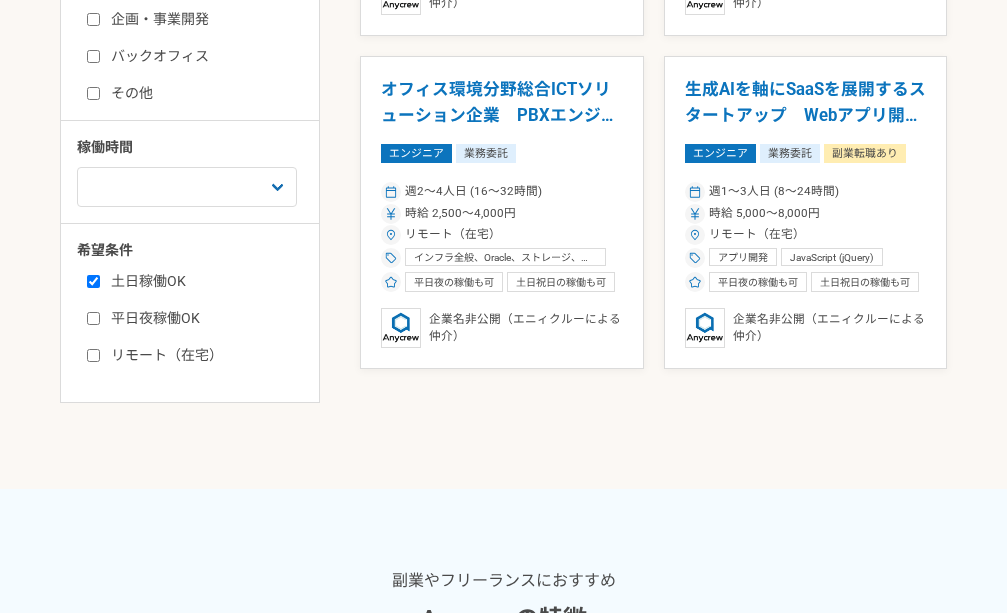 click on "平日夜稼働OK" at bounding box center (202, 318) 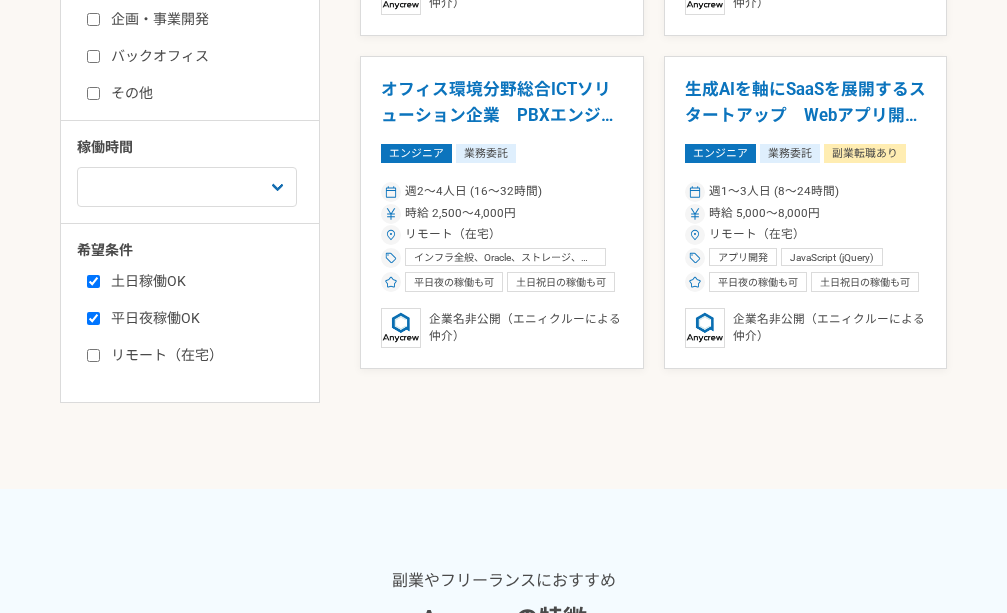 checkbox on "true" 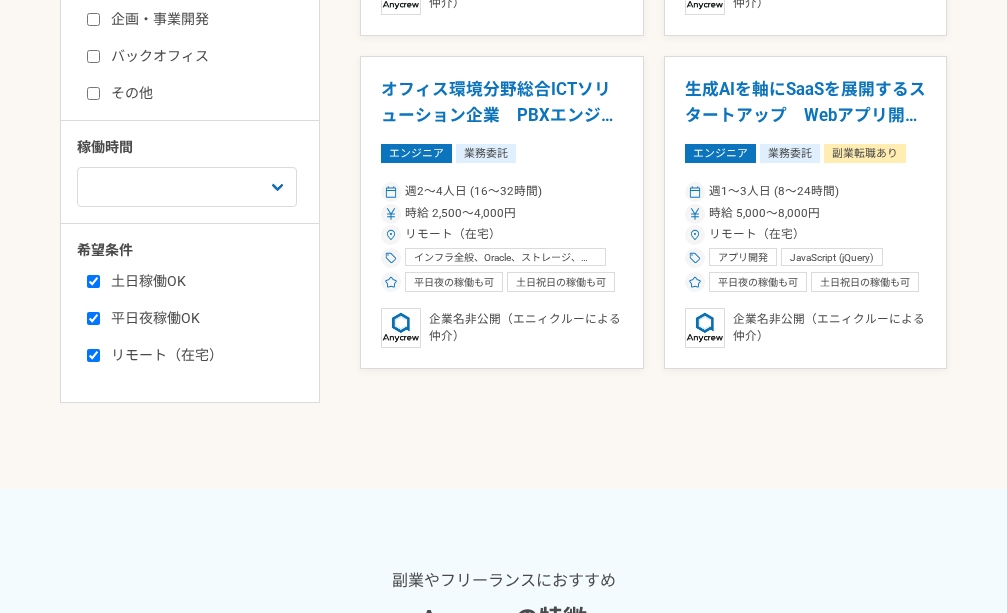 checkbox on "true" 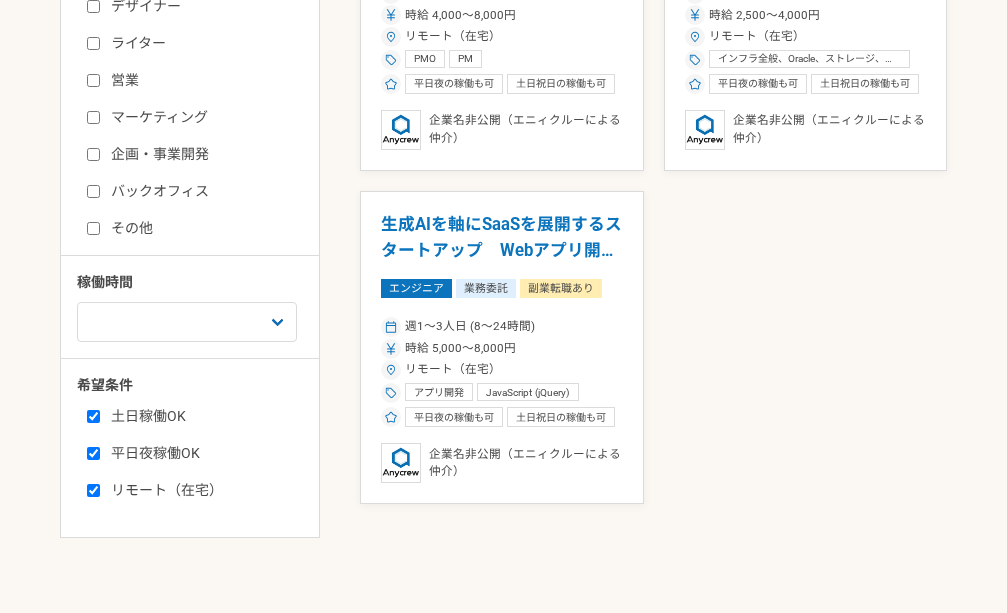 scroll, scrollTop: 700, scrollLeft: 0, axis: vertical 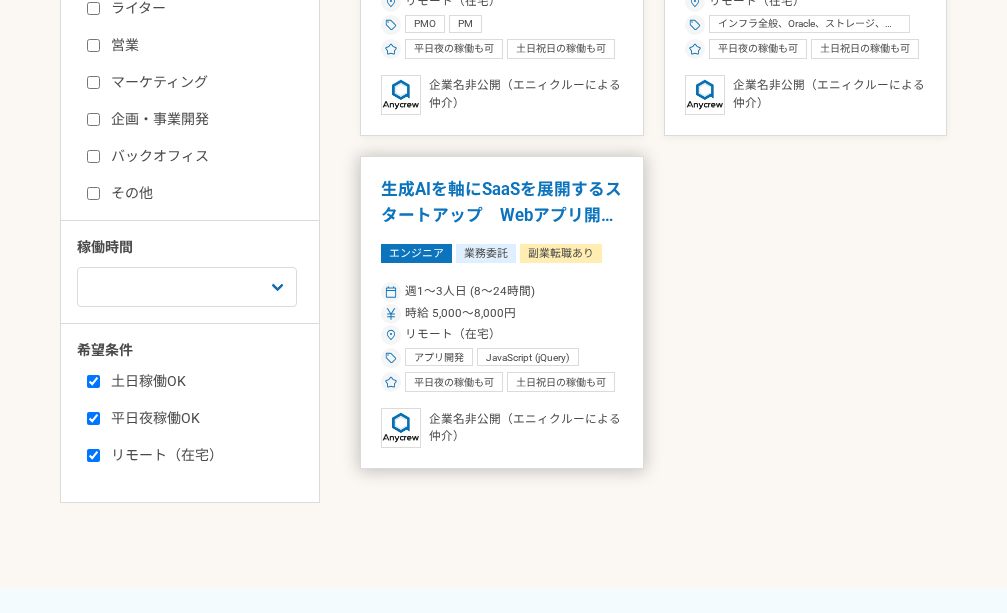 click on "生成AIを軸にSaaSを展開するスタートアップ　Webアプリ開発エンジニア" at bounding box center [502, 202] 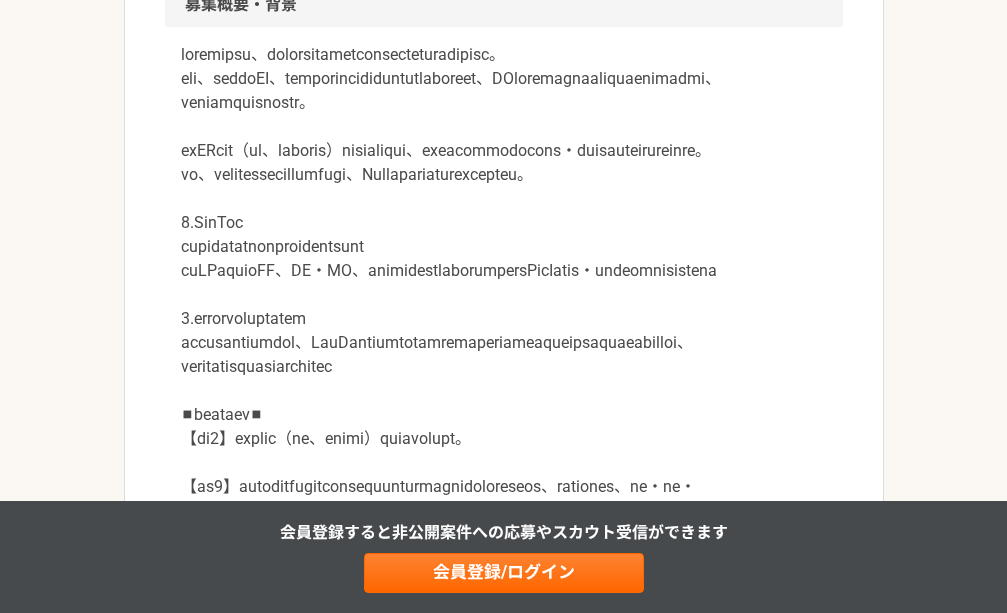 scroll, scrollTop: 700, scrollLeft: 0, axis: vertical 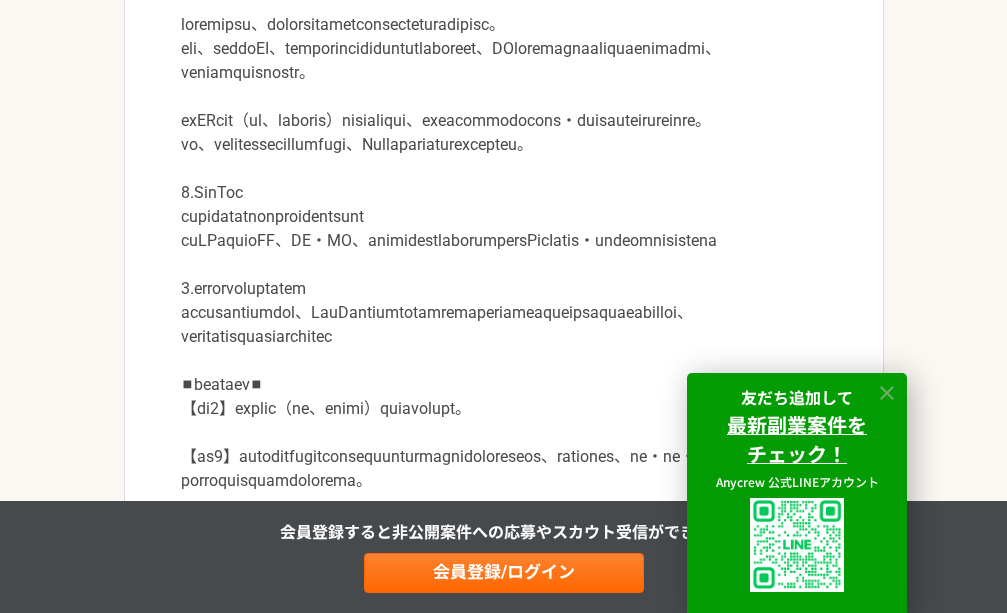click 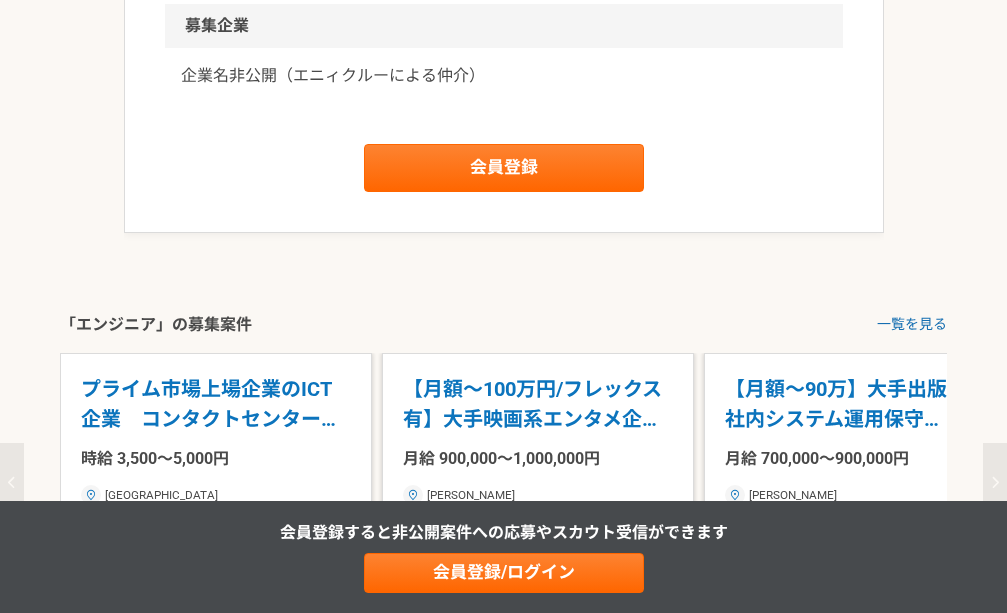 scroll, scrollTop: 3100, scrollLeft: 0, axis: vertical 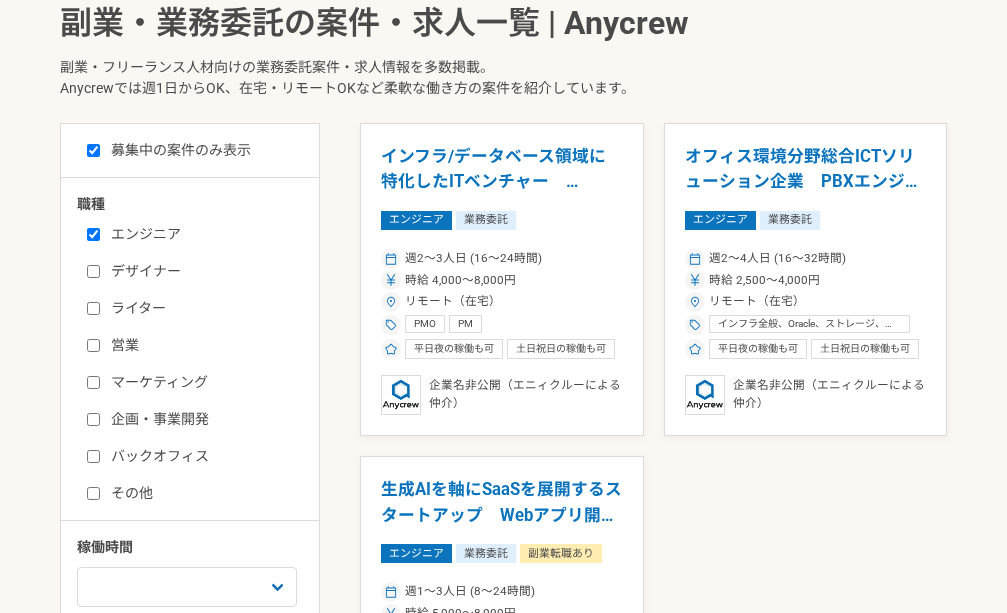 drag, startPoint x: 802, startPoint y: 167, endPoint x: 754, endPoint y: 166, distance: 48.010414 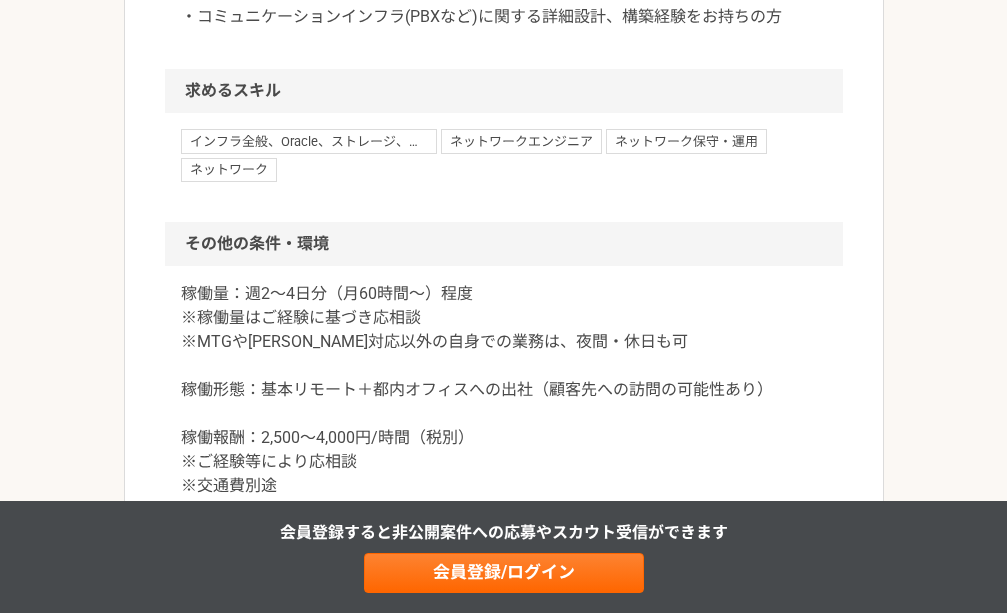 scroll, scrollTop: 1800, scrollLeft: 0, axis: vertical 